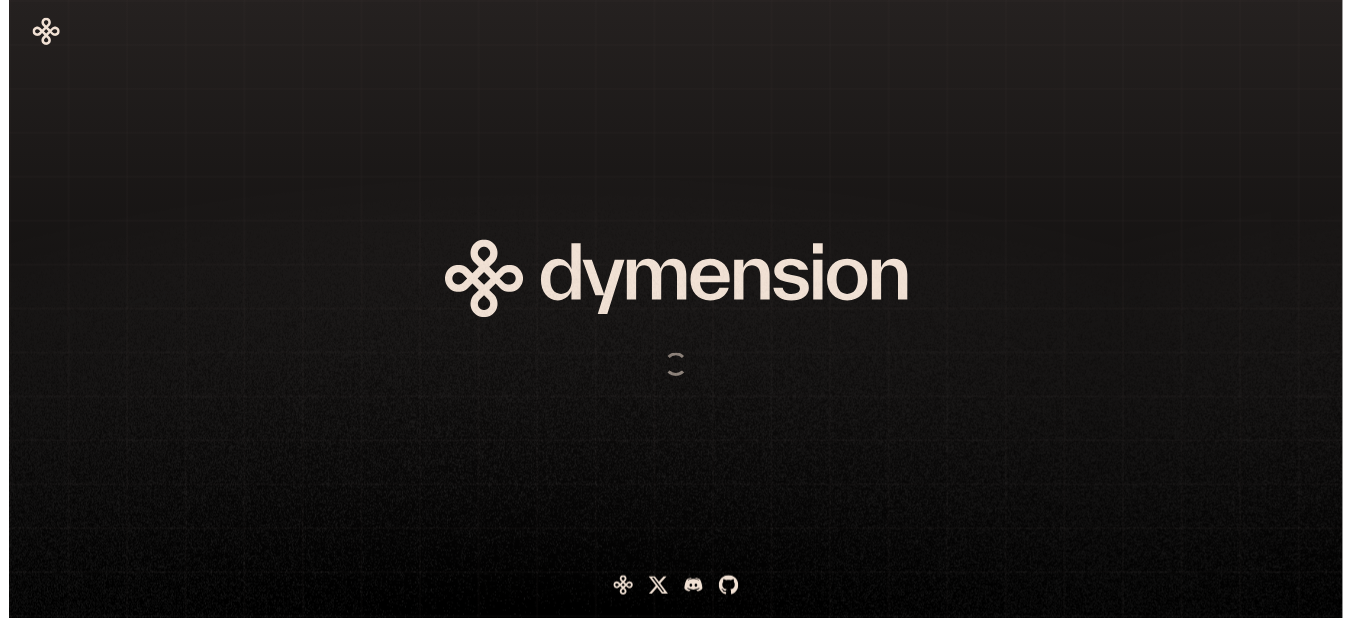 scroll, scrollTop: 0, scrollLeft: 0, axis: both 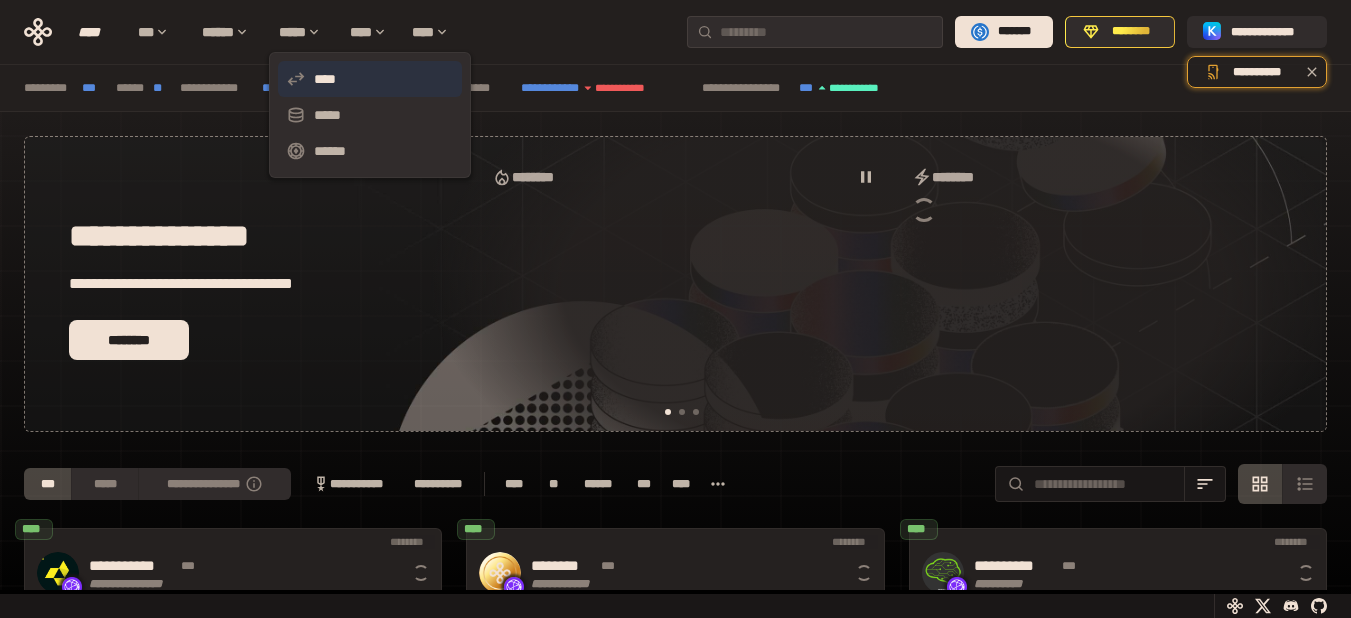 click on "****" at bounding box center [370, 79] 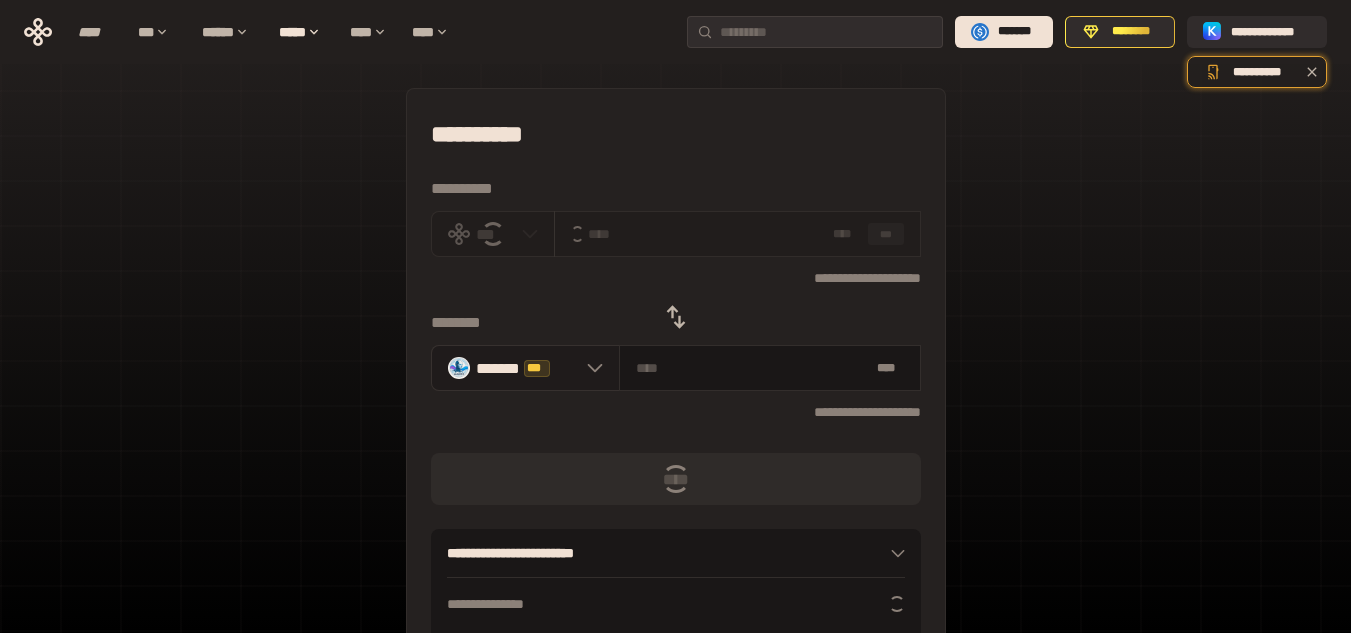 click 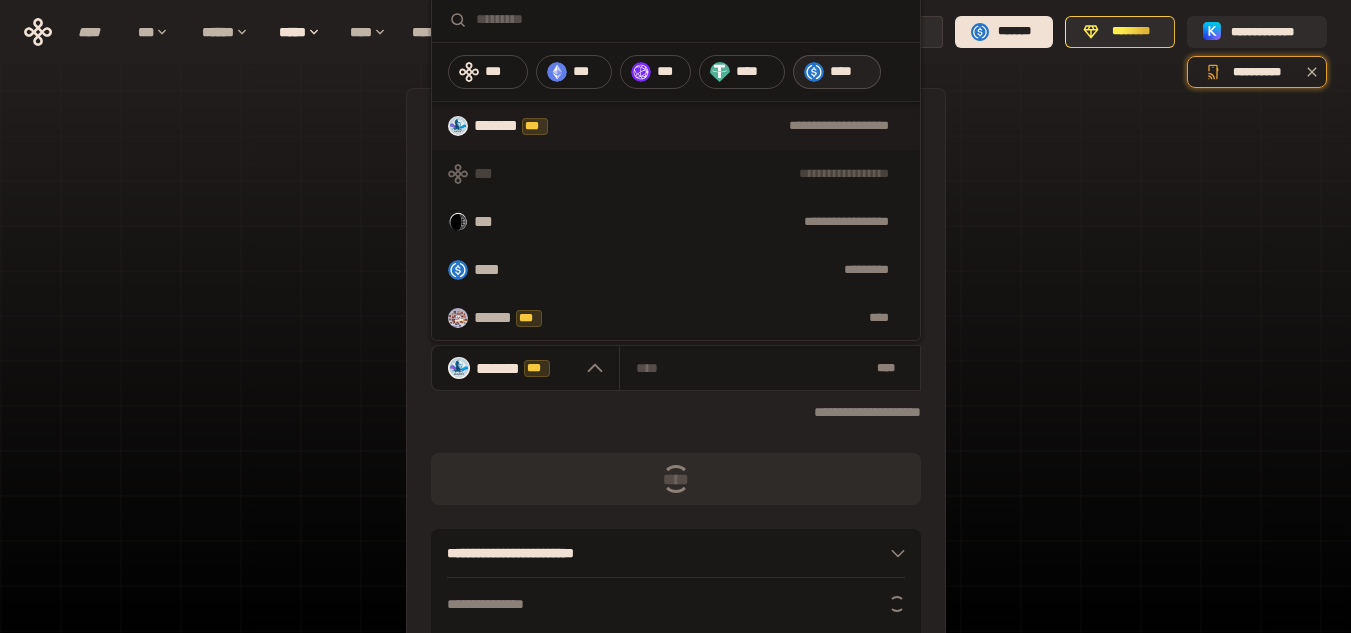 click on "****" at bounding box center (850, 72) 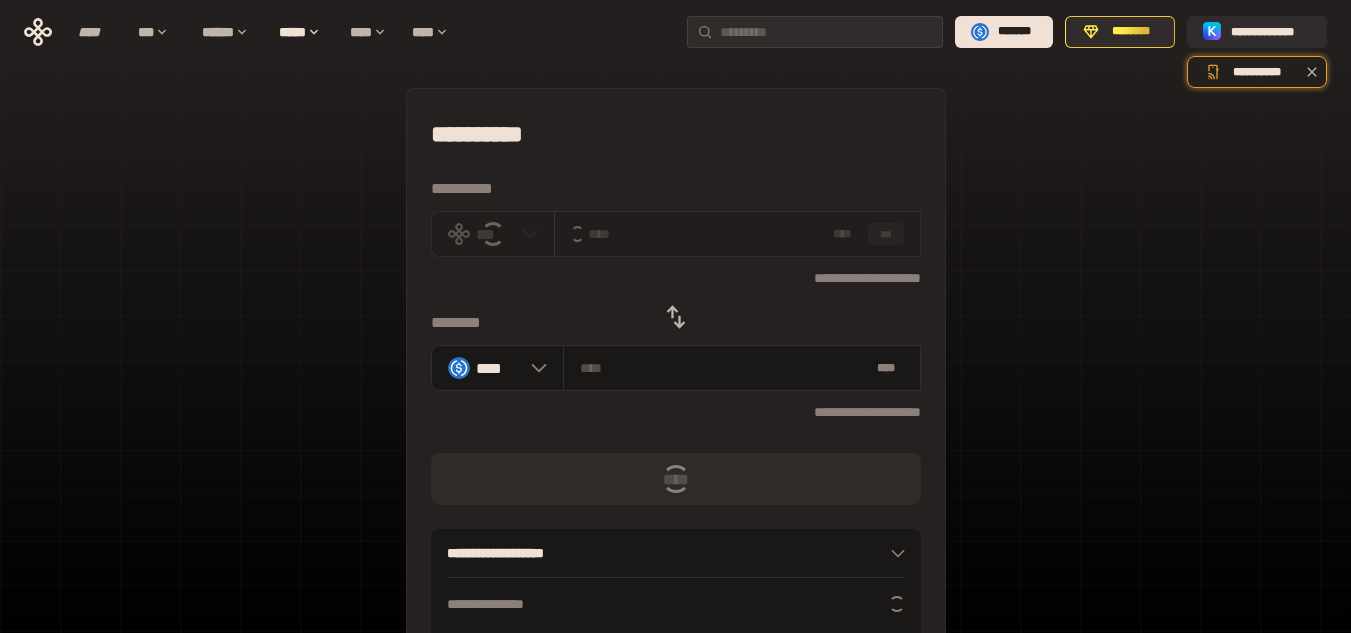 click 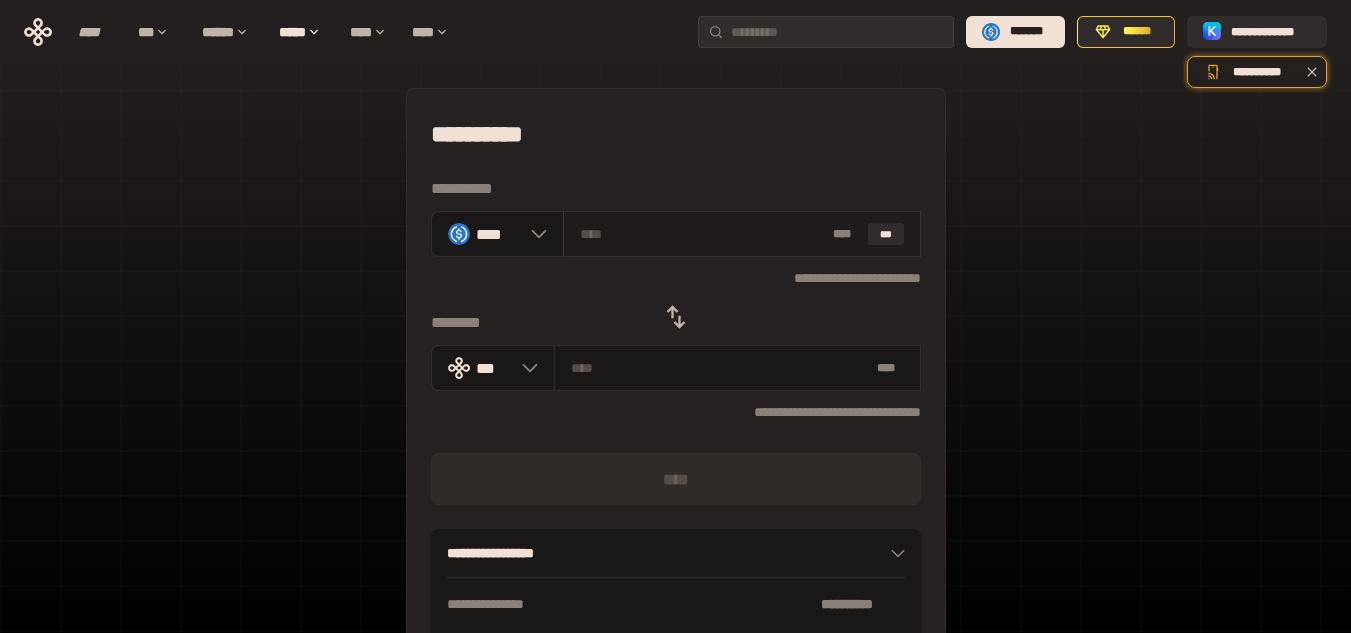 click on "* ** ***" at bounding box center [742, 234] 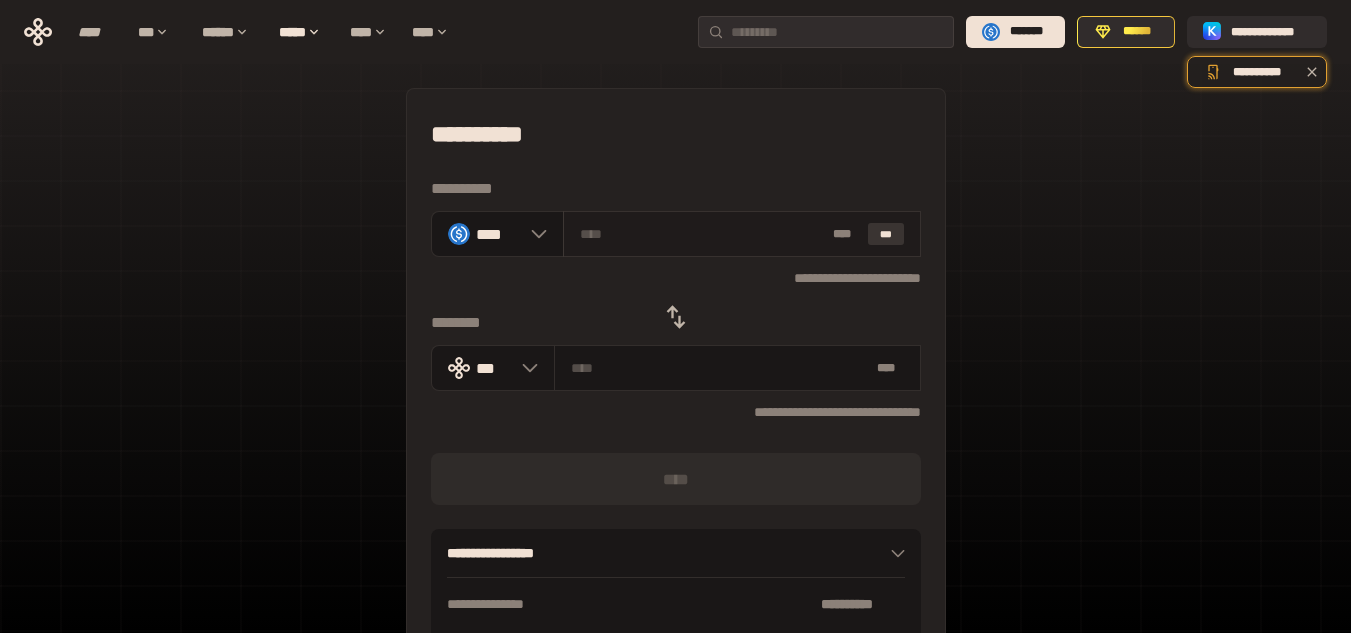 click on "***" at bounding box center [886, 234] 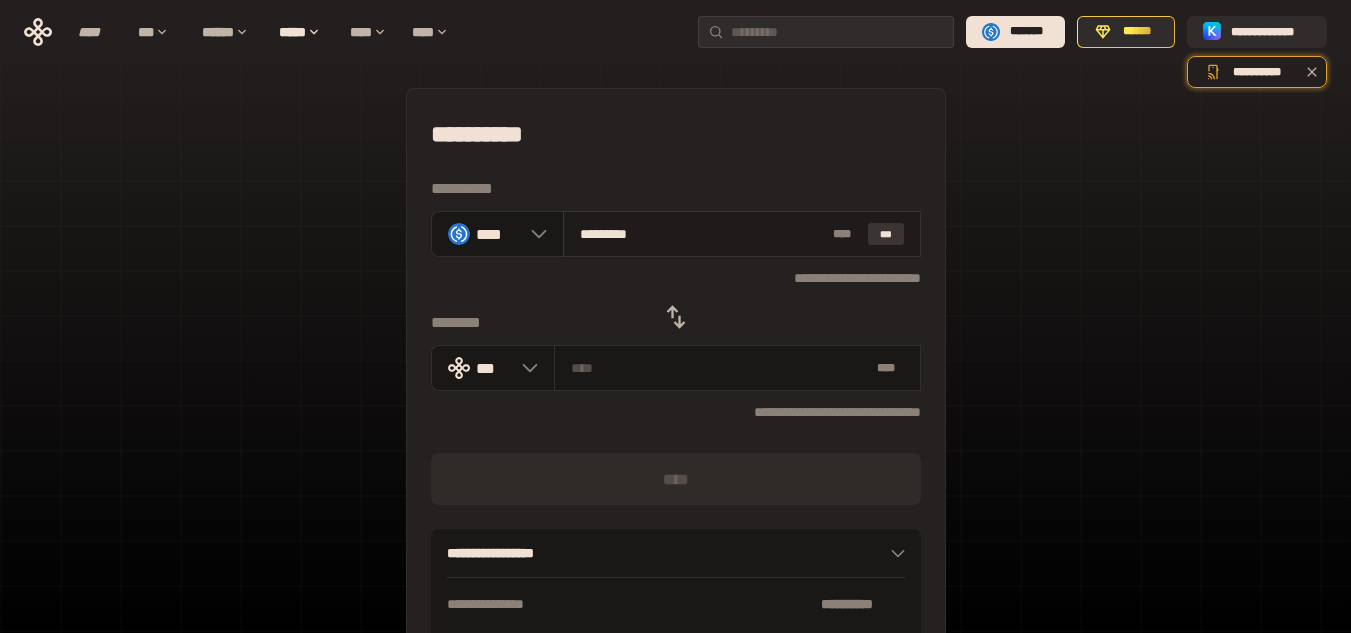 type on "**********" 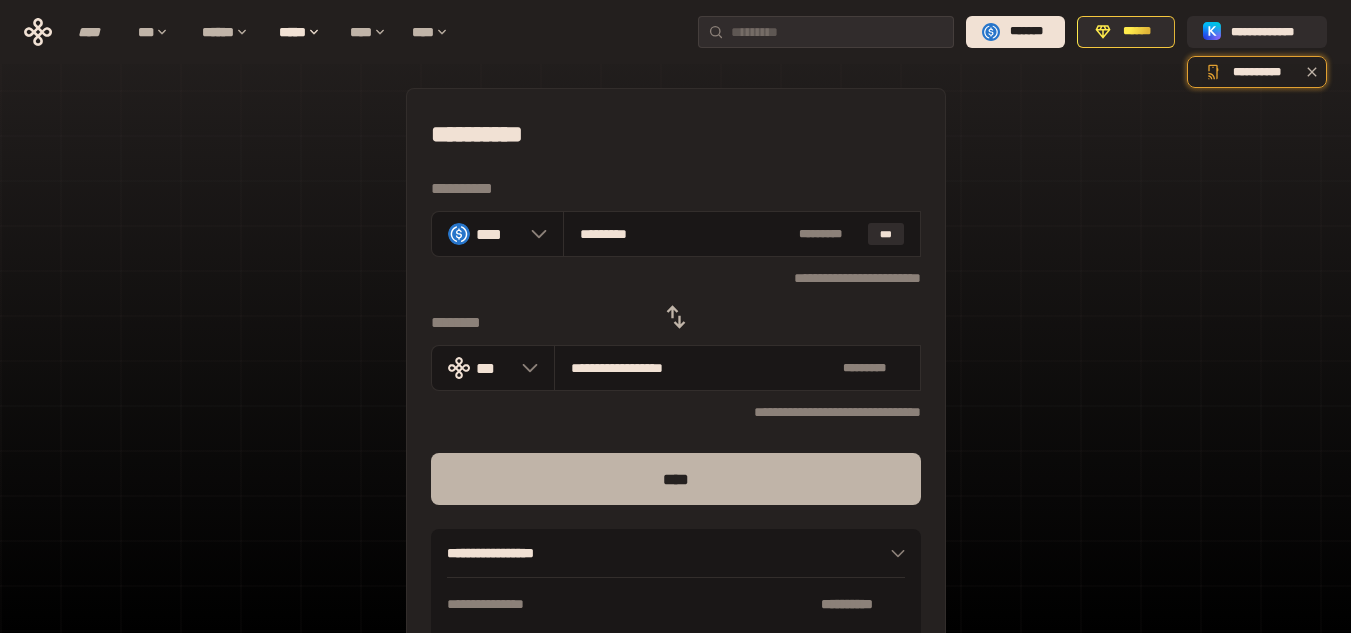 click on "****" at bounding box center (676, 479) 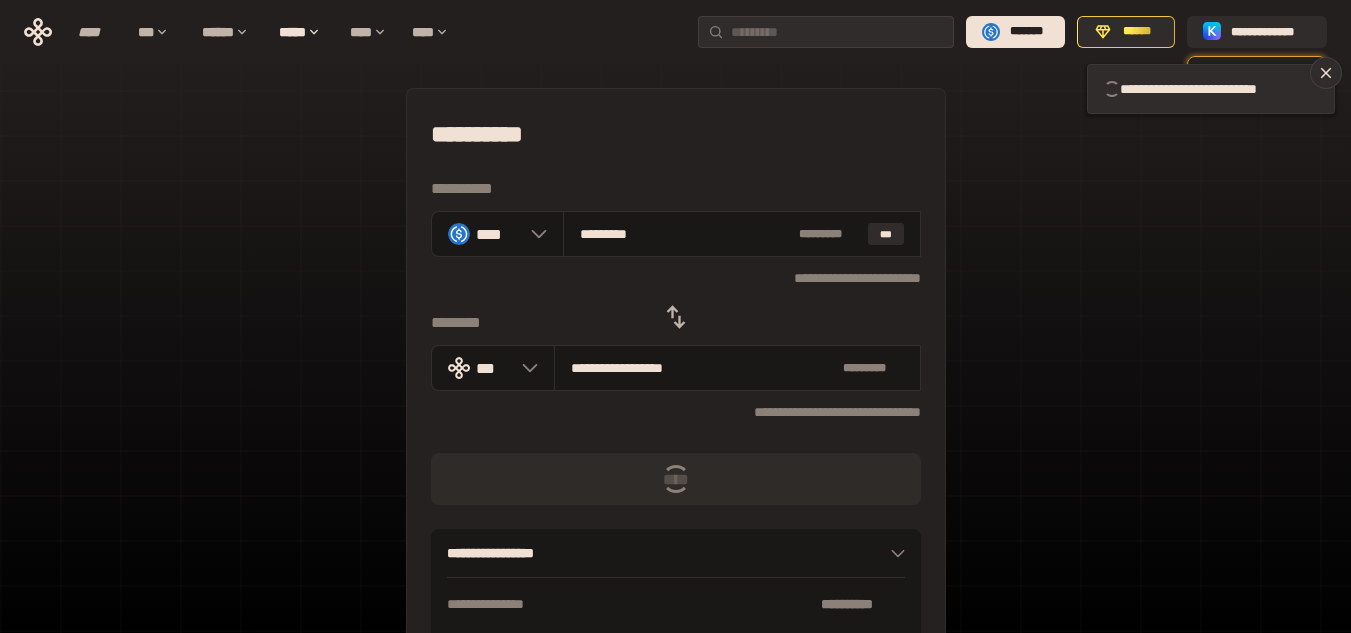 type 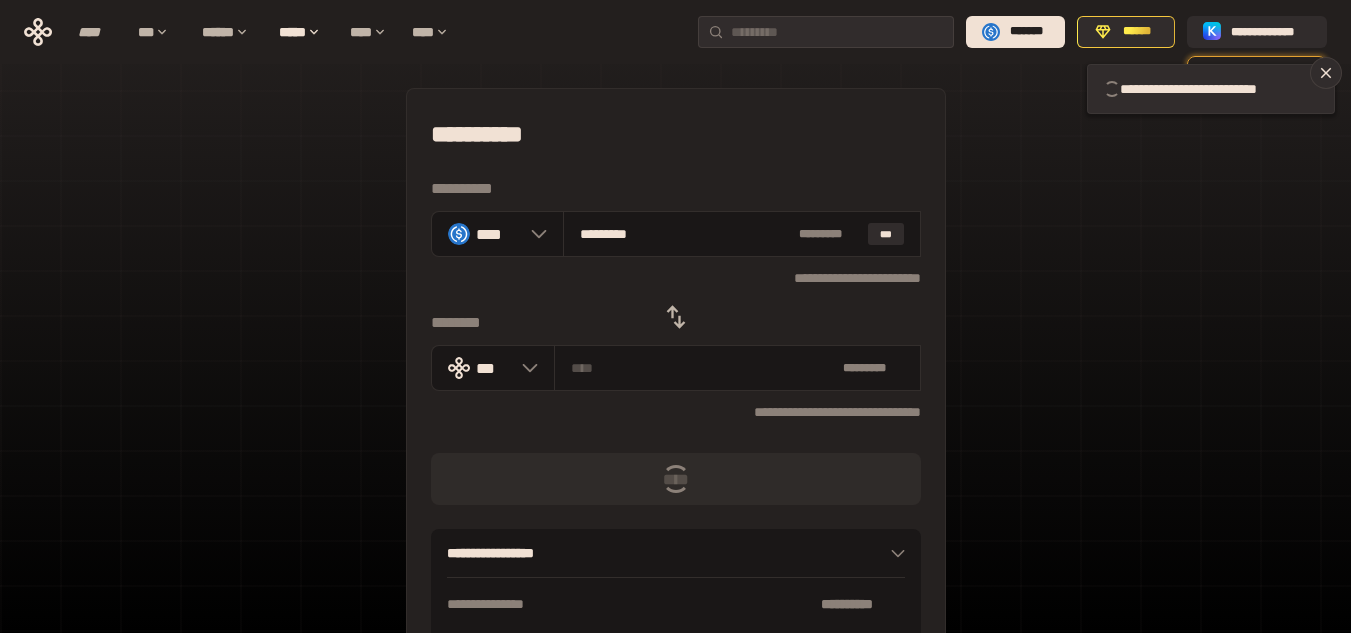 type 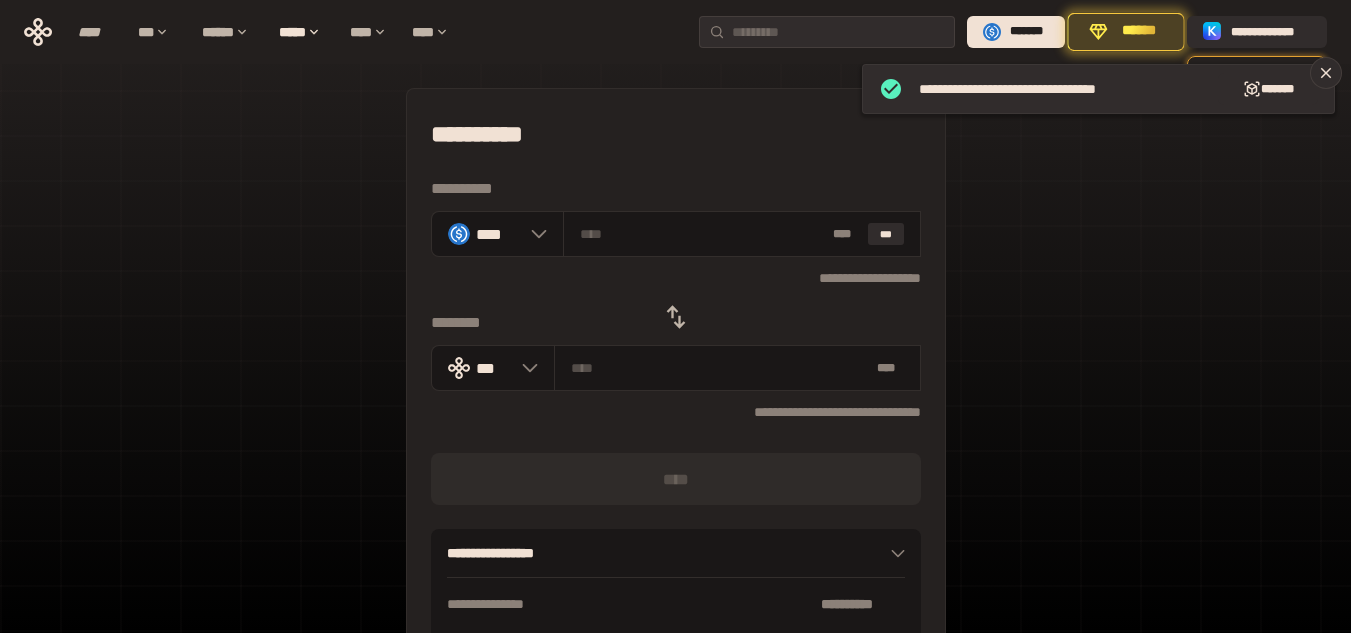 click on "******" at bounding box center (1139, 32) 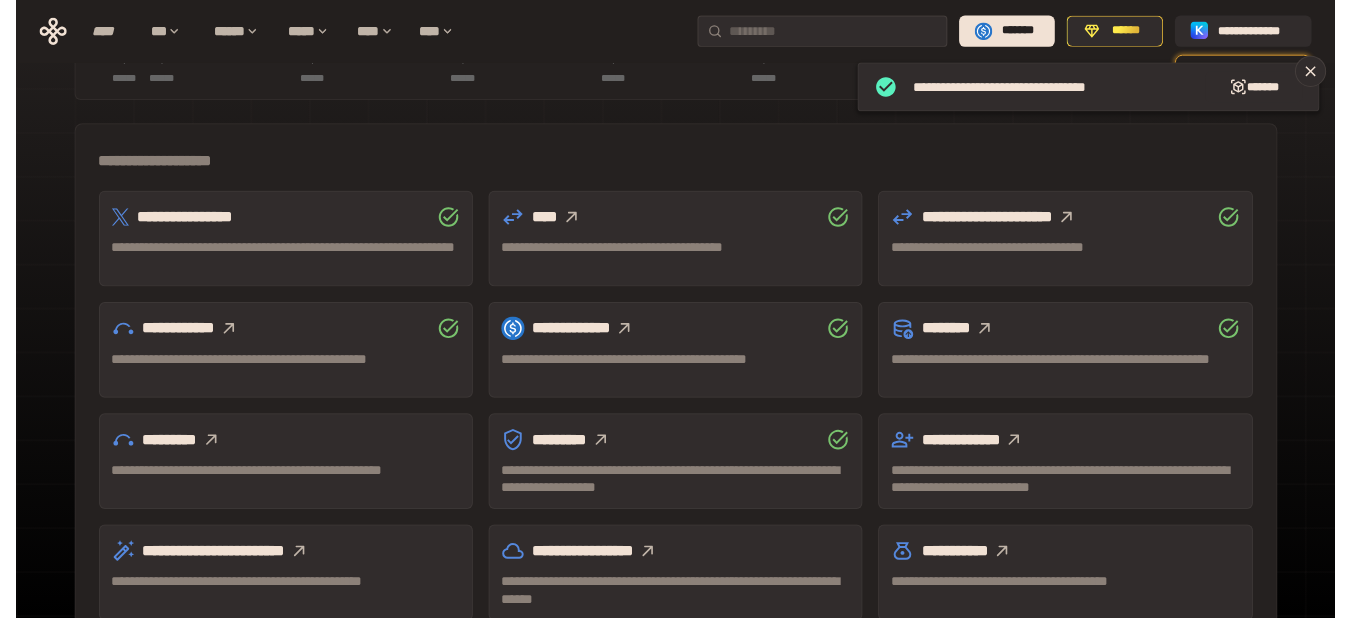 scroll, scrollTop: 549, scrollLeft: 0, axis: vertical 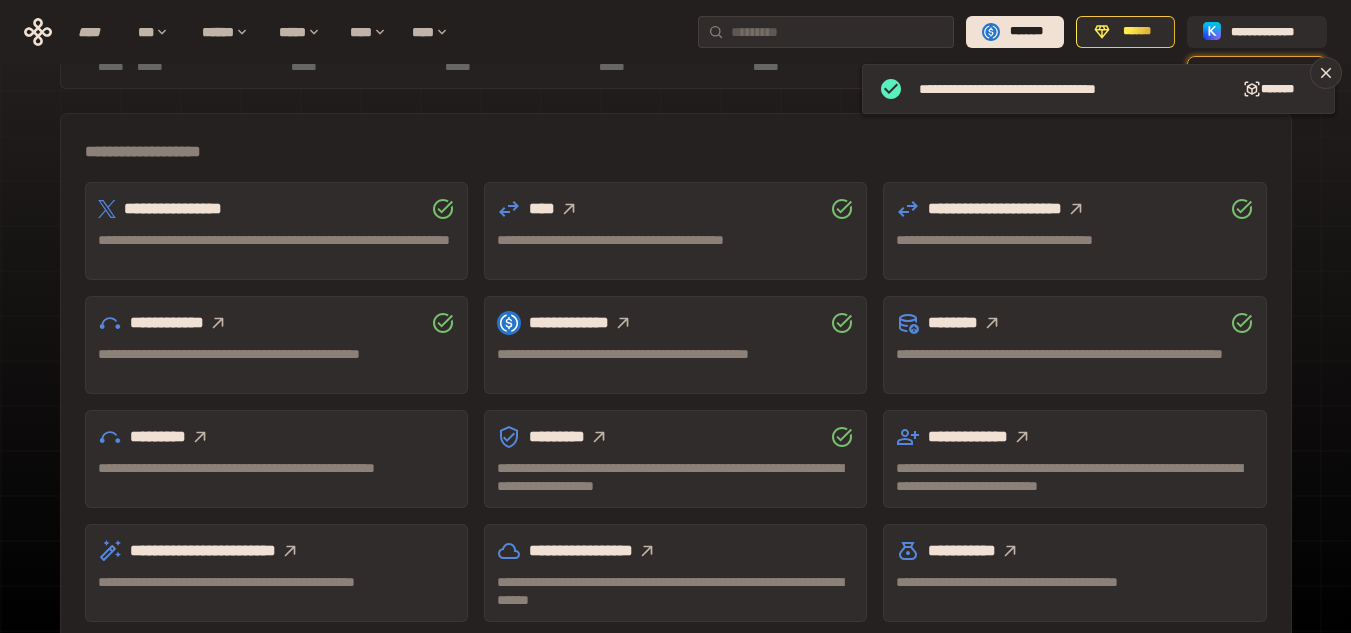 click 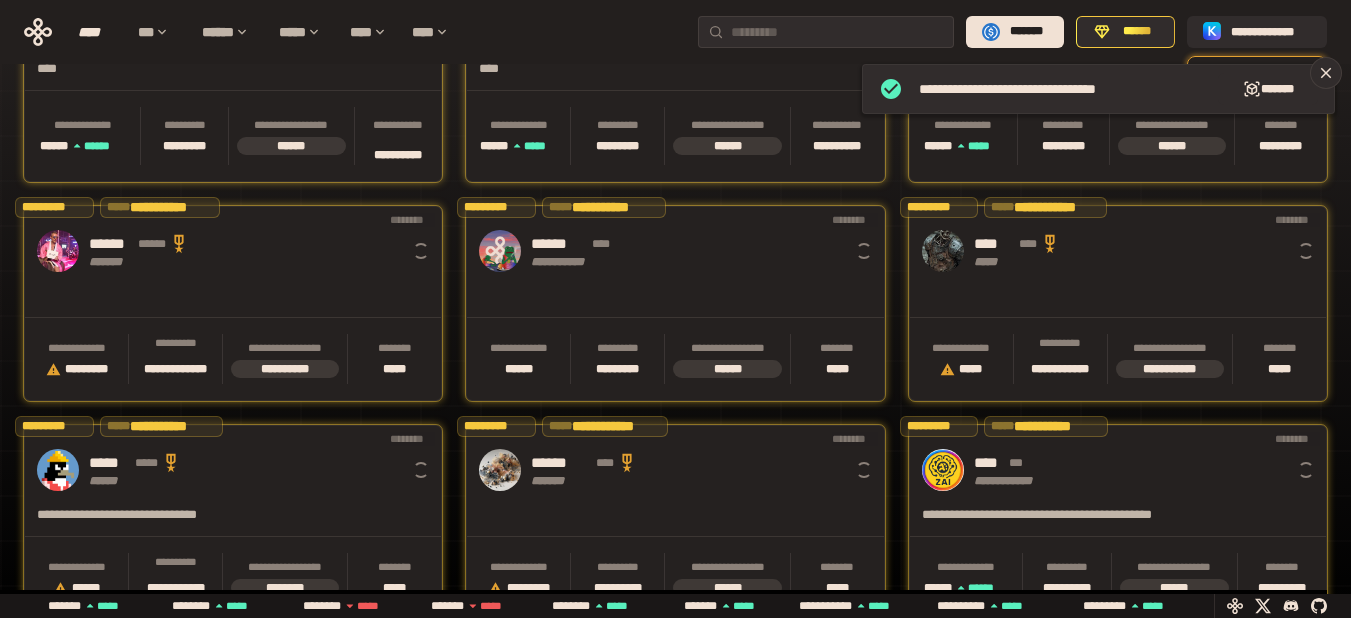 scroll, scrollTop: 0, scrollLeft: 16, axis: horizontal 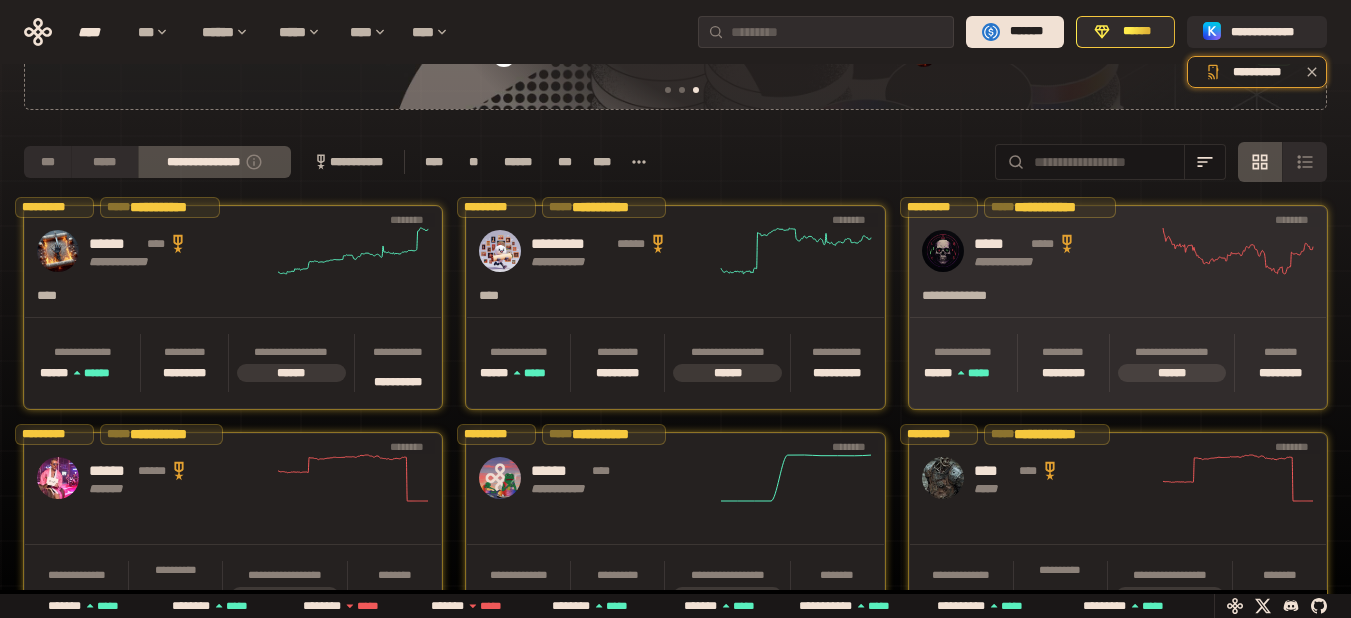 click on "**********" at bounding box center [1118, 251] 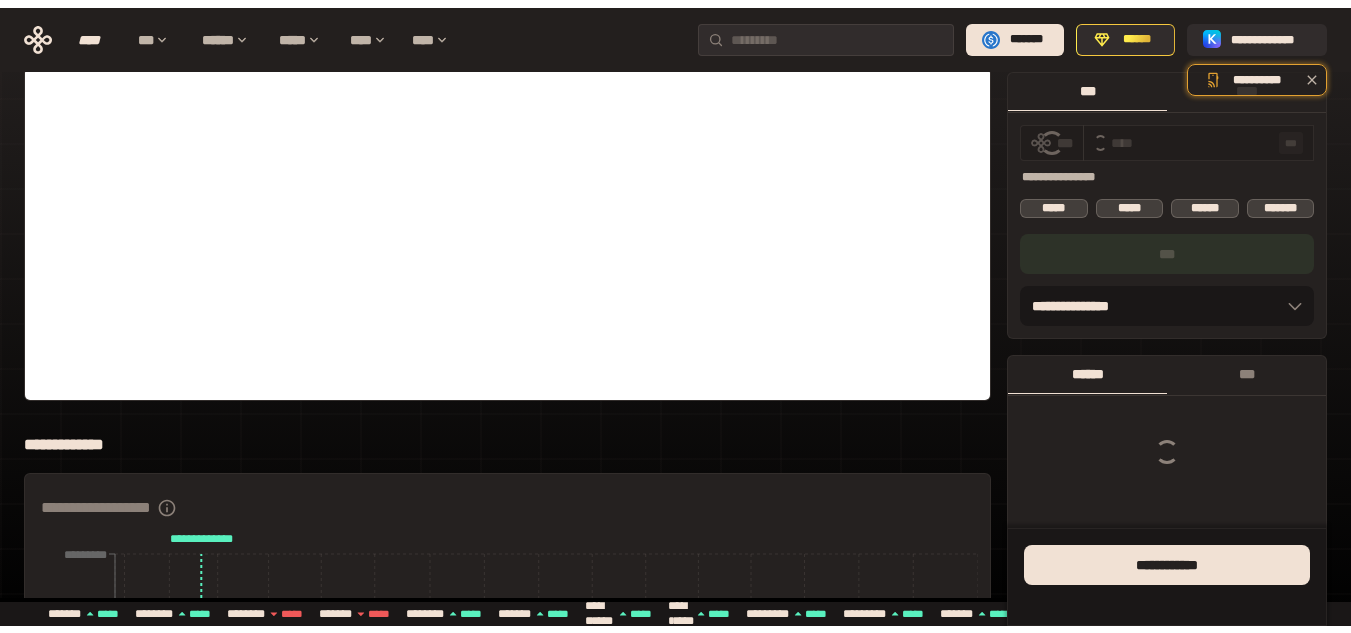 scroll, scrollTop: 0, scrollLeft: 0, axis: both 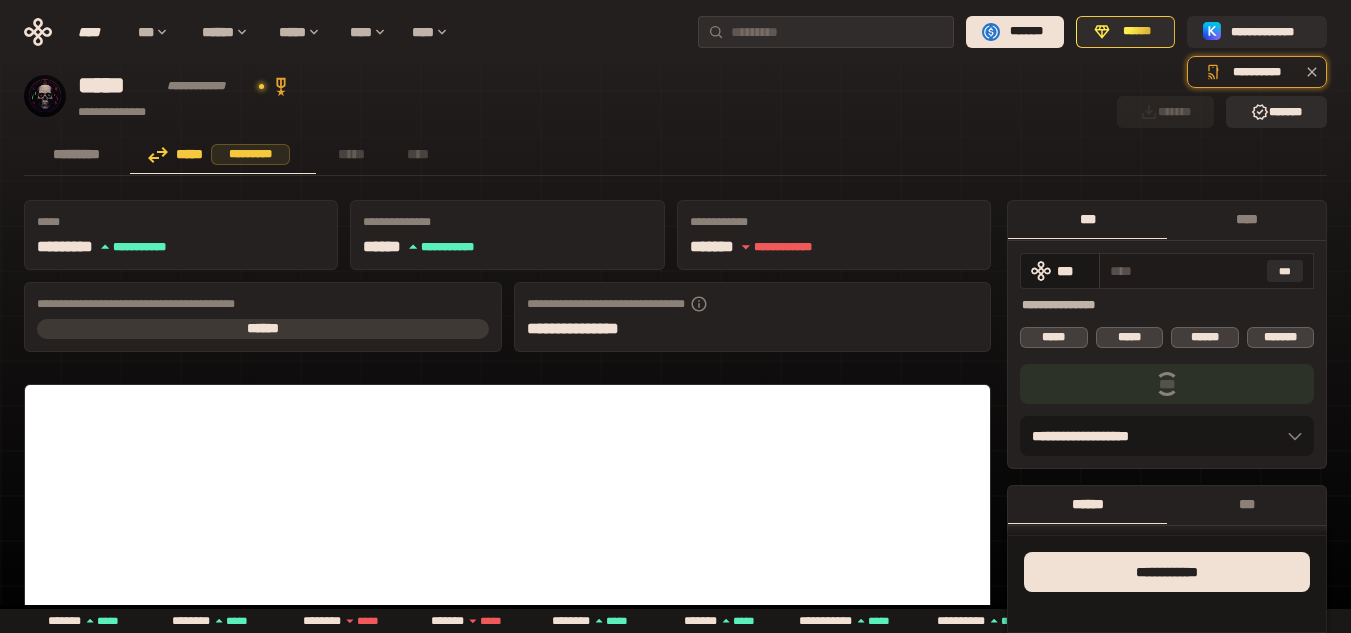 click at bounding box center [1184, 271] 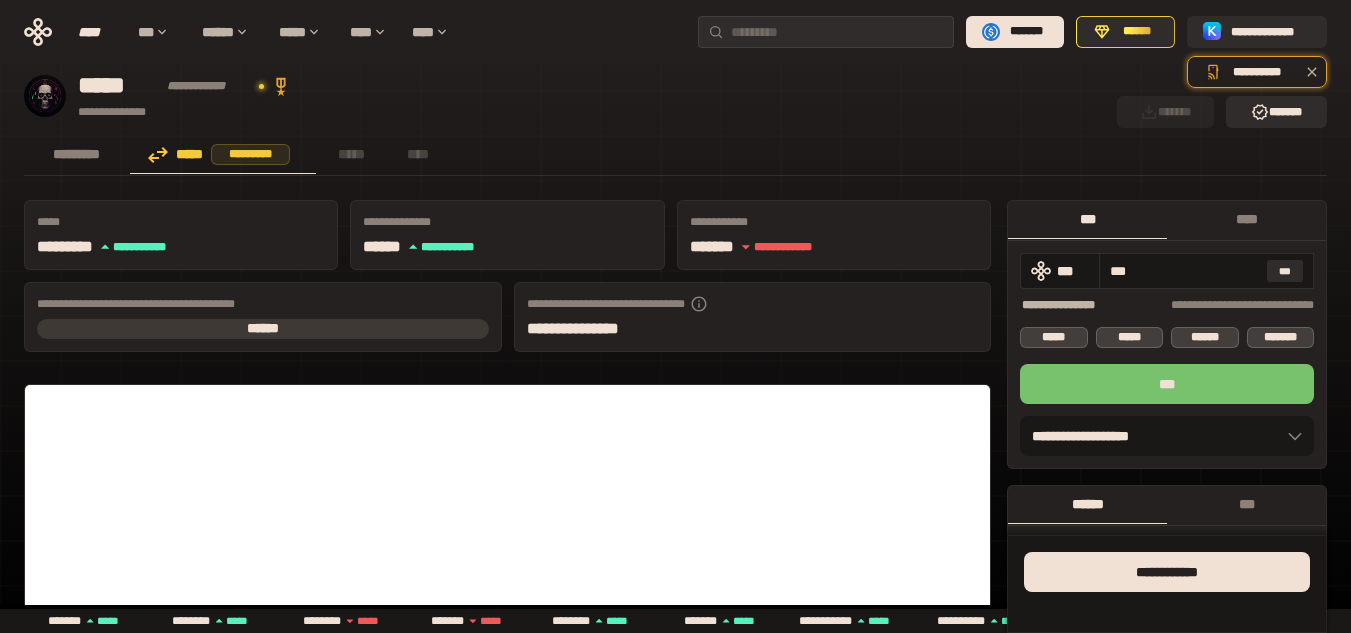 type on "***" 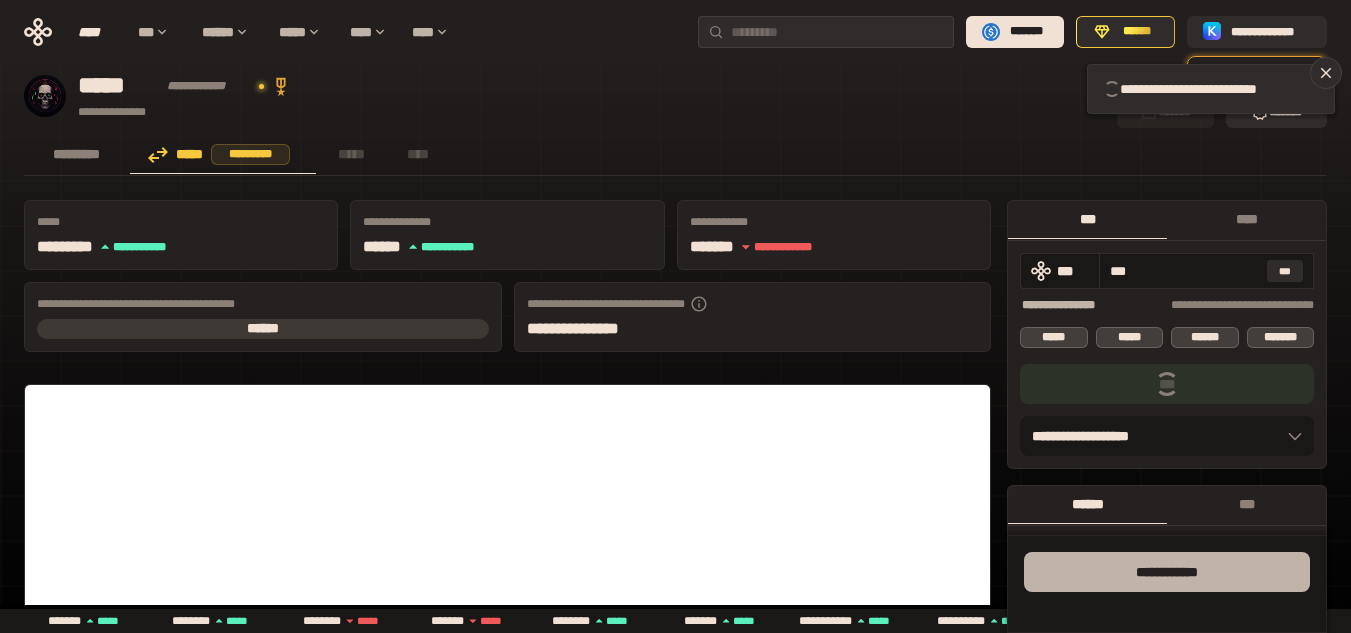 click on "**** *******" at bounding box center [1167, 572] 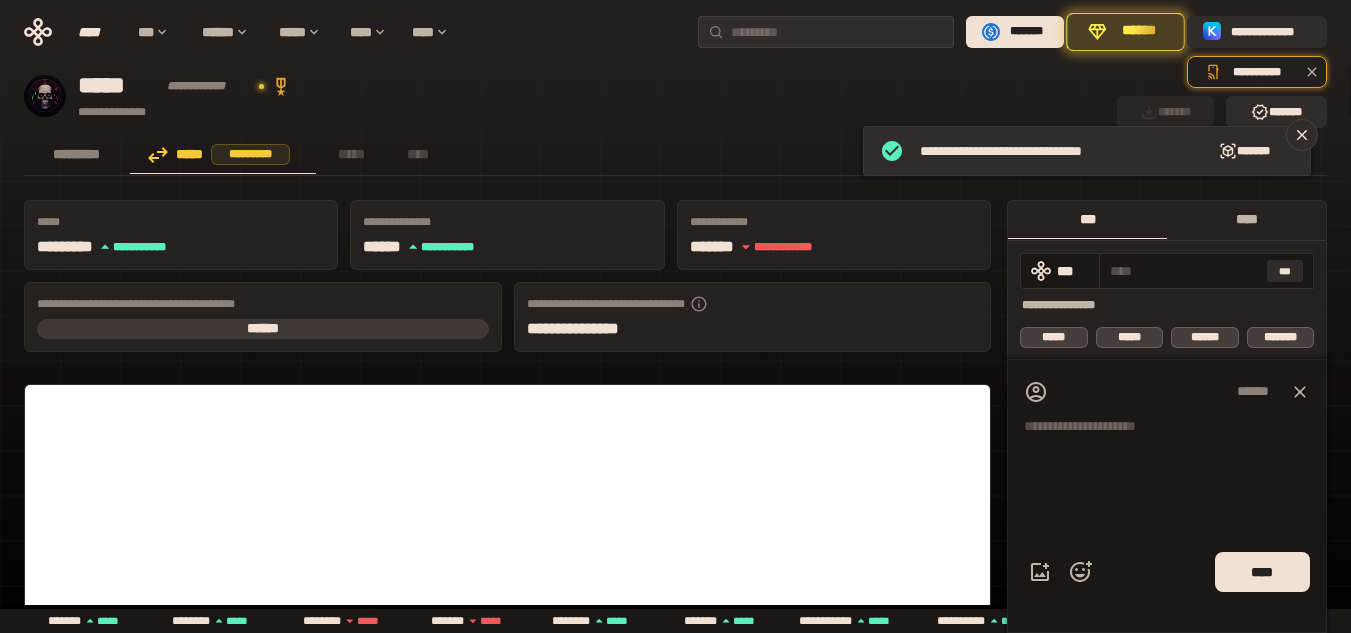 click on "****" at bounding box center (1246, 219) 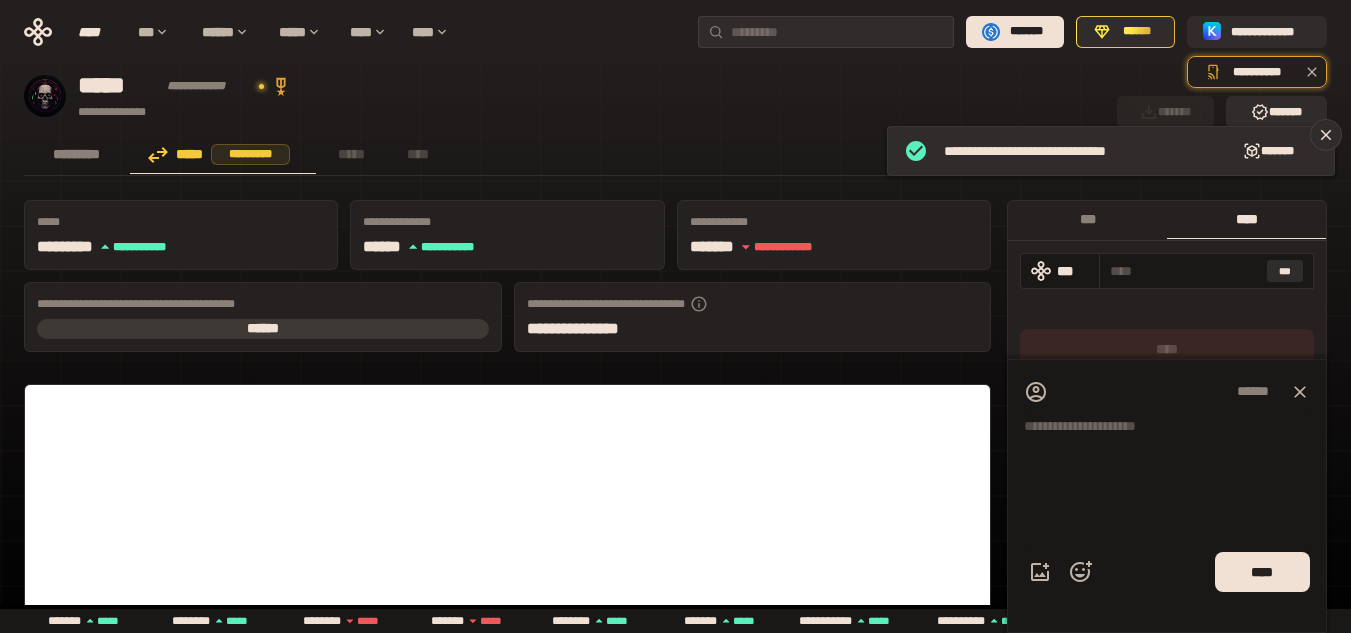 click on "****" at bounding box center [1246, 219] 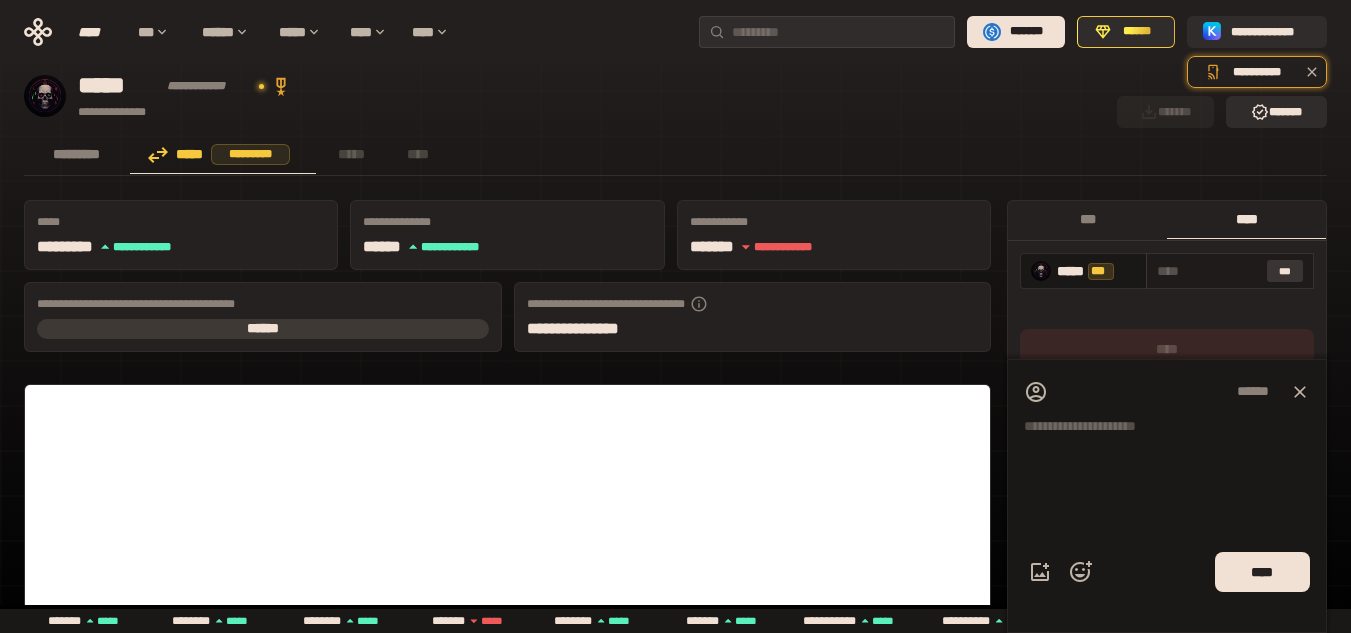 click on "***" at bounding box center [1285, 271] 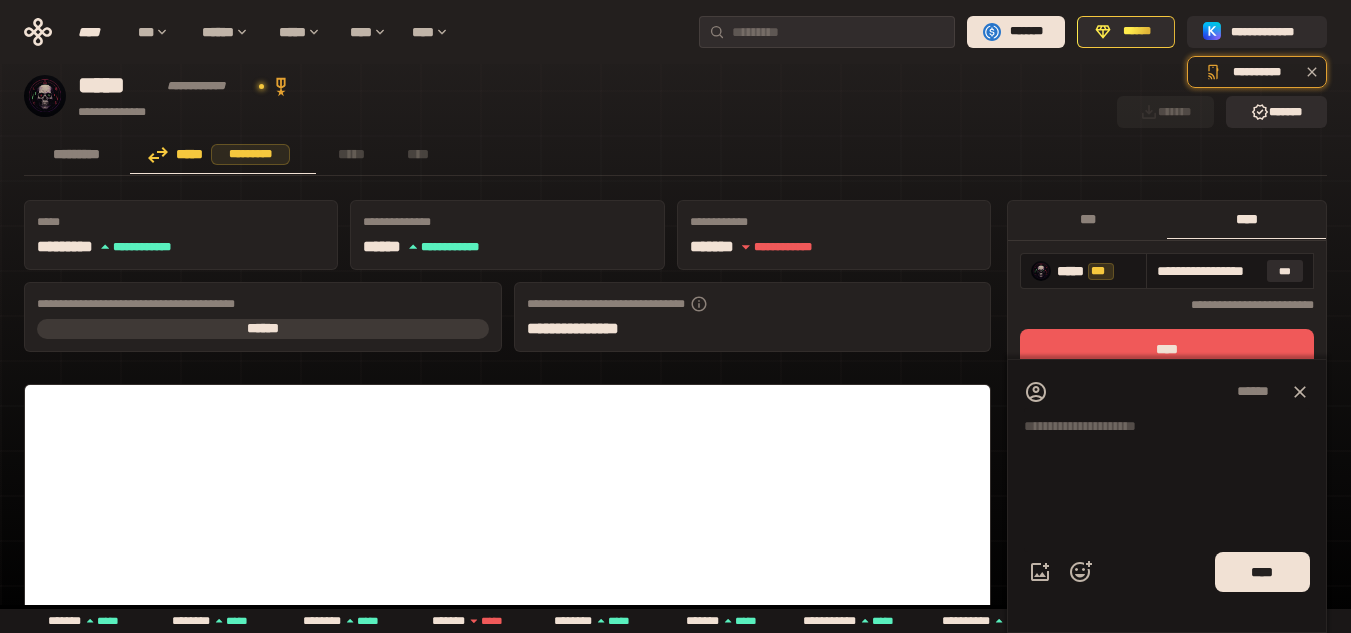 click on "****" at bounding box center (1167, 349) 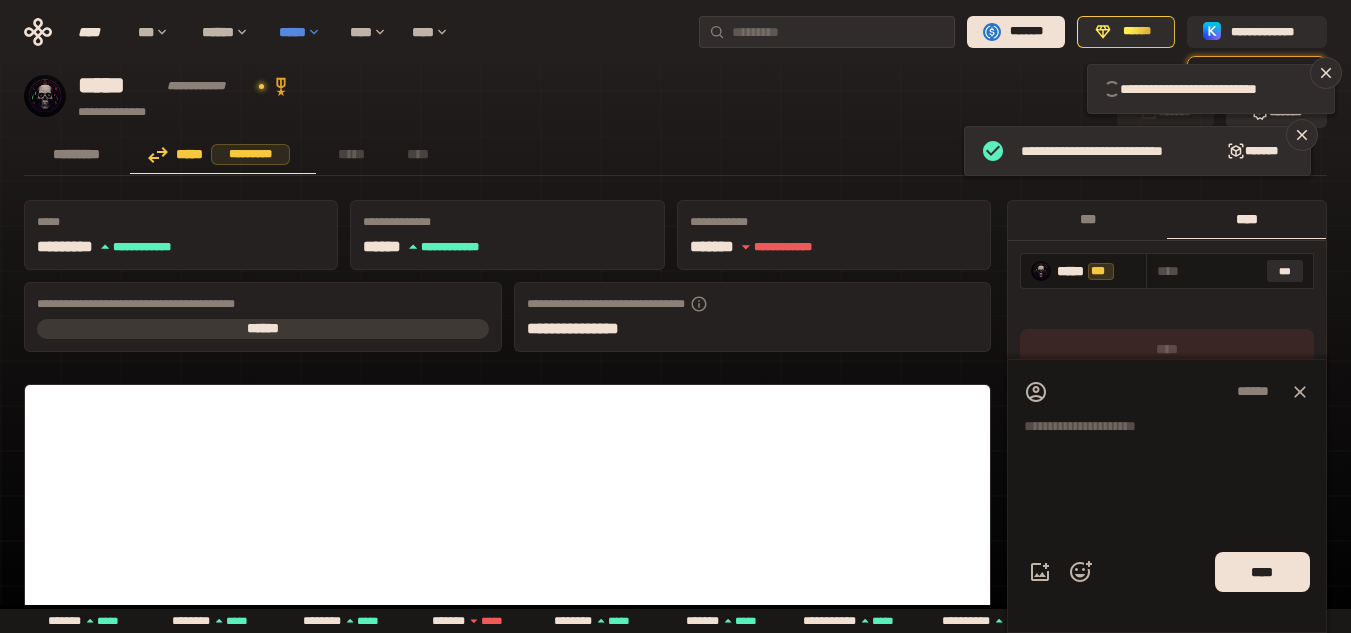 click on "*****" at bounding box center [304, 32] 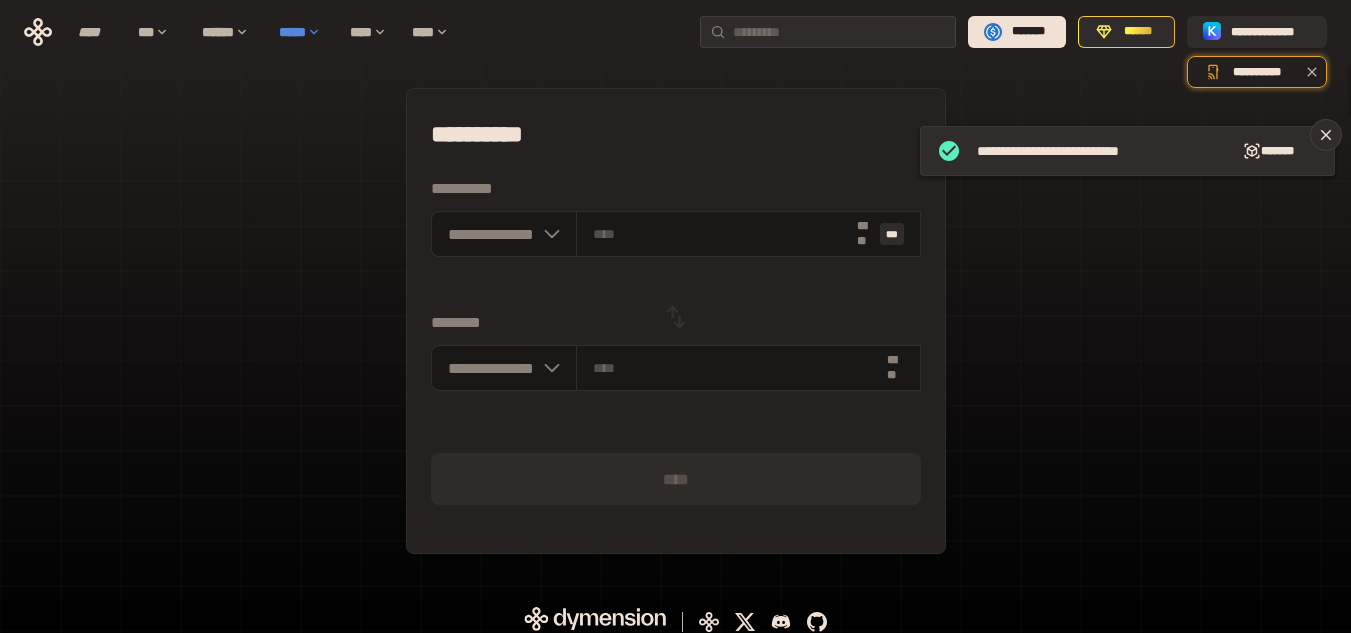 click on "*****" at bounding box center [304, 32] 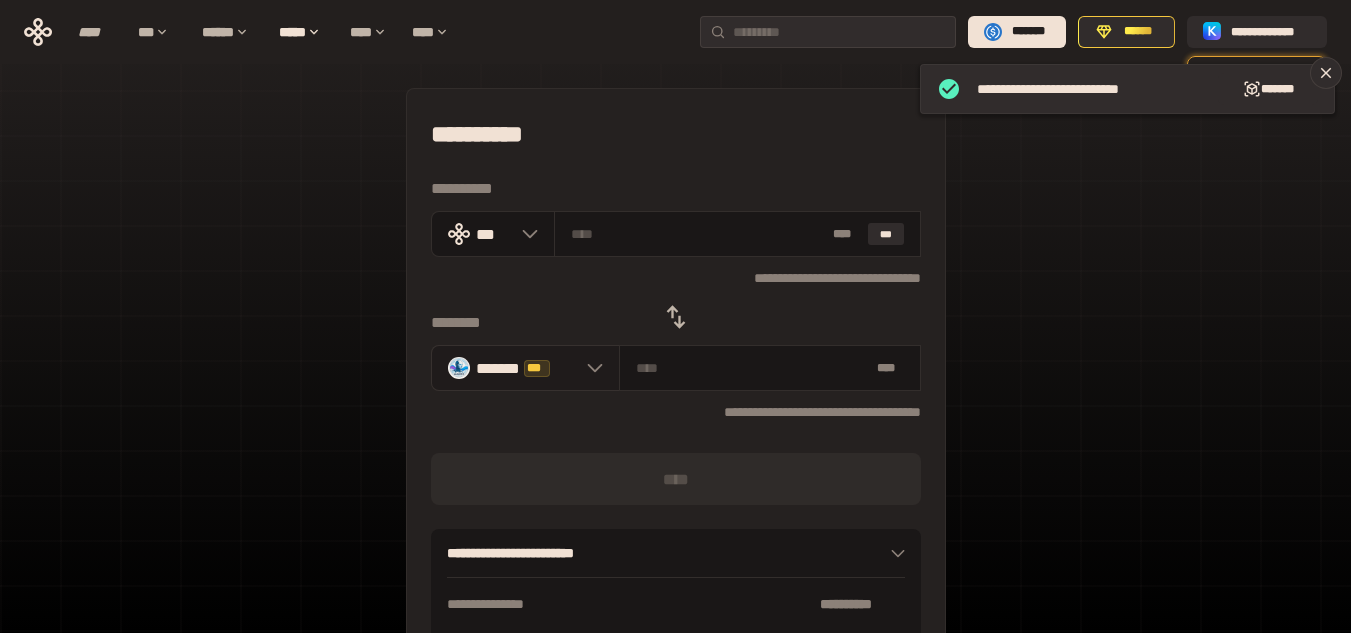 click on "*******   ***" at bounding box center [525, 368] 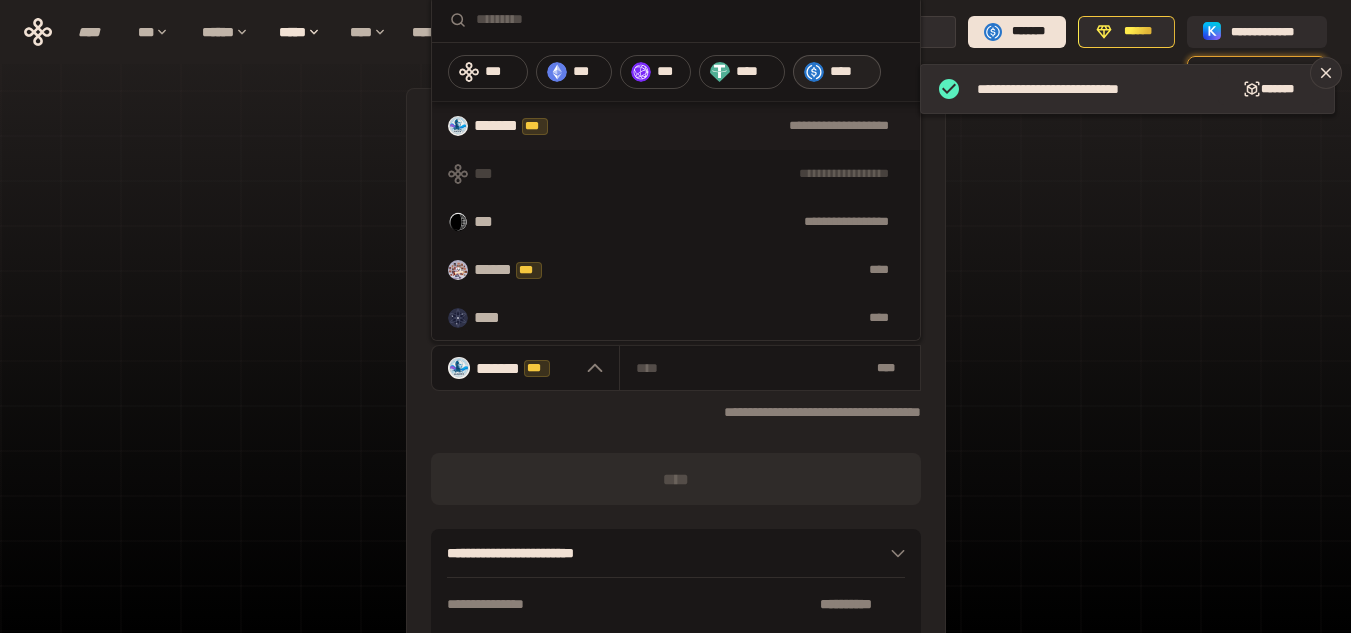 click on "****" at bounding box center (850, 72) 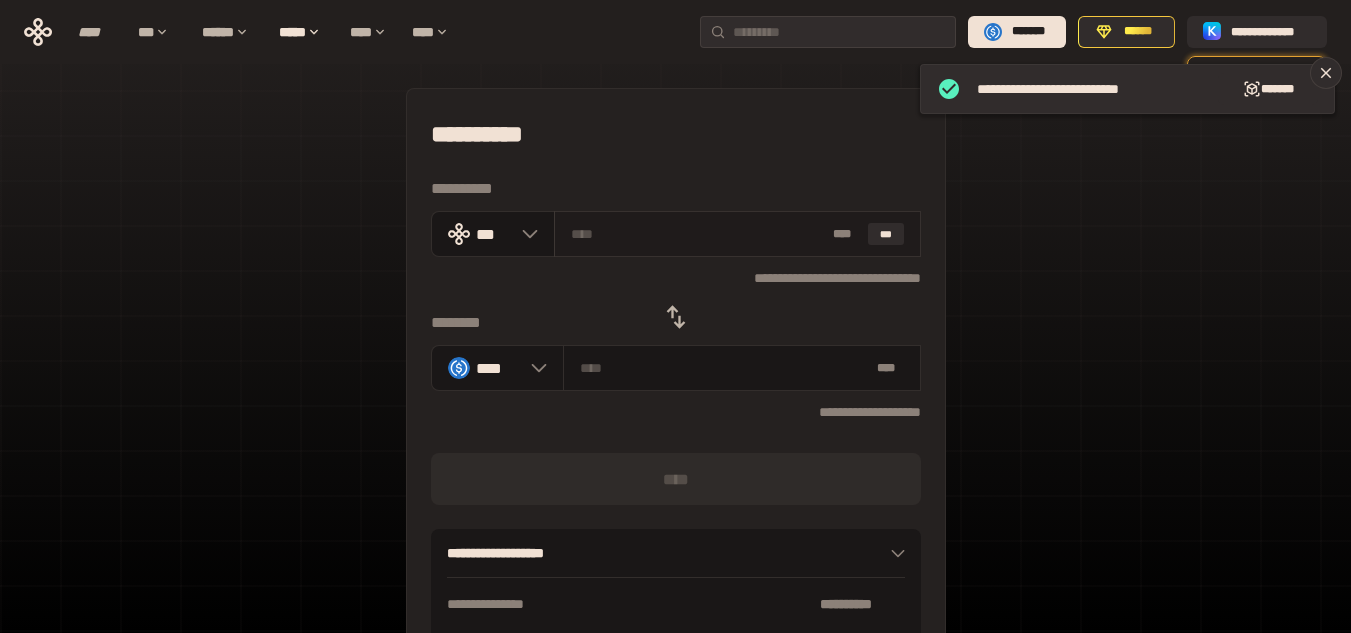 click at bounding box center (698, 234) 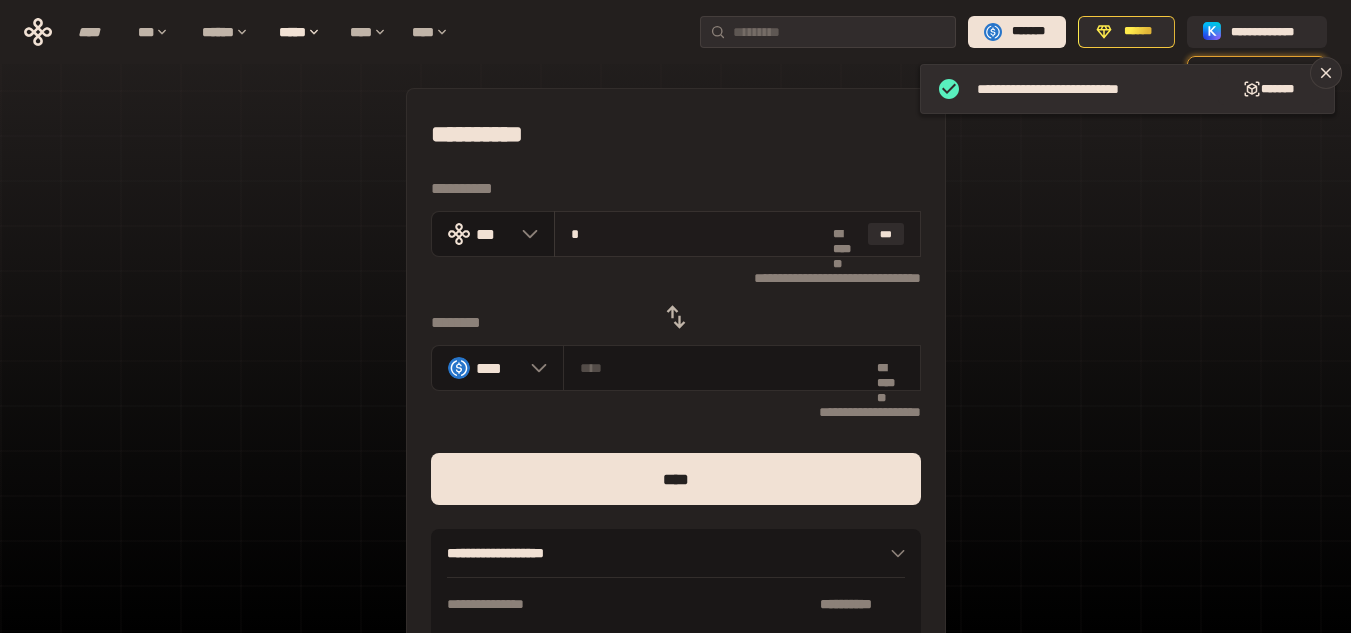 type on "*" 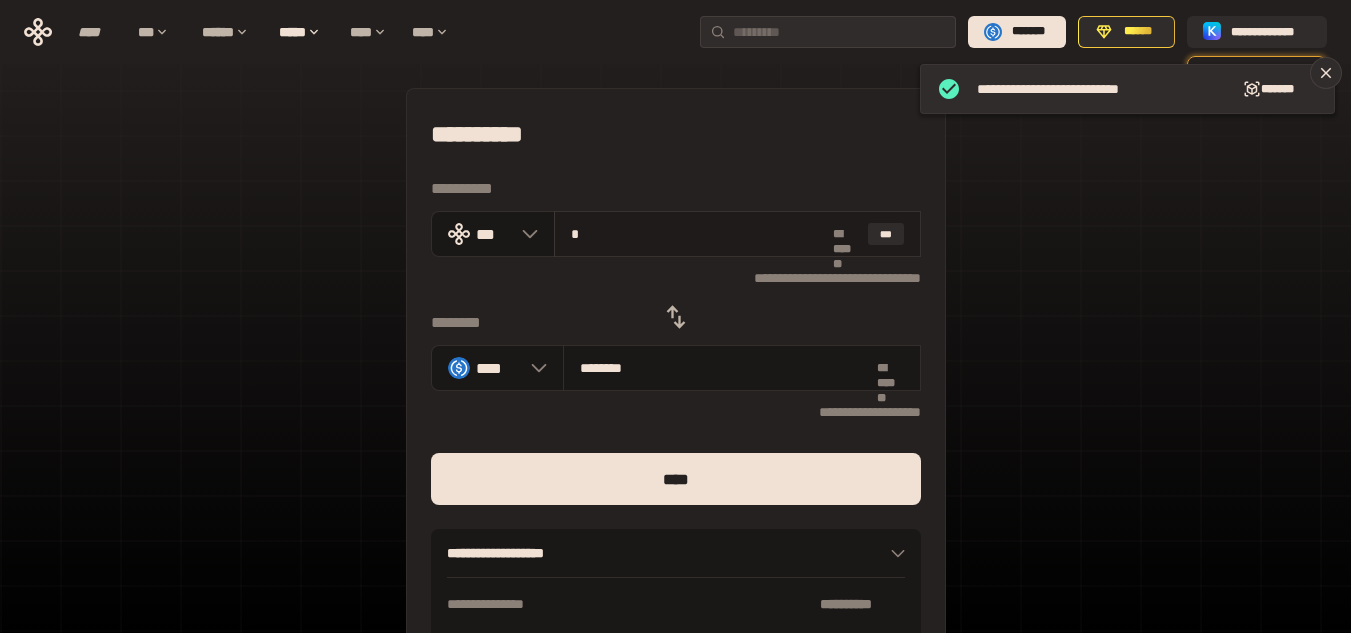 type on "**" 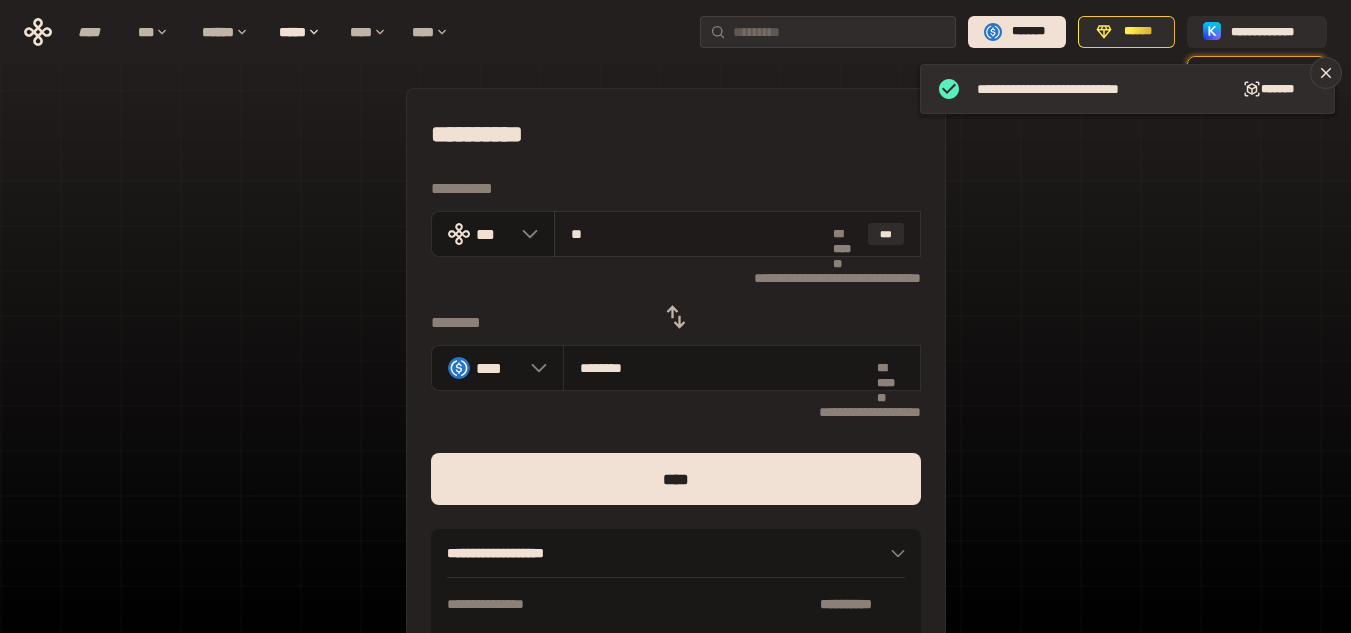 type on "********" 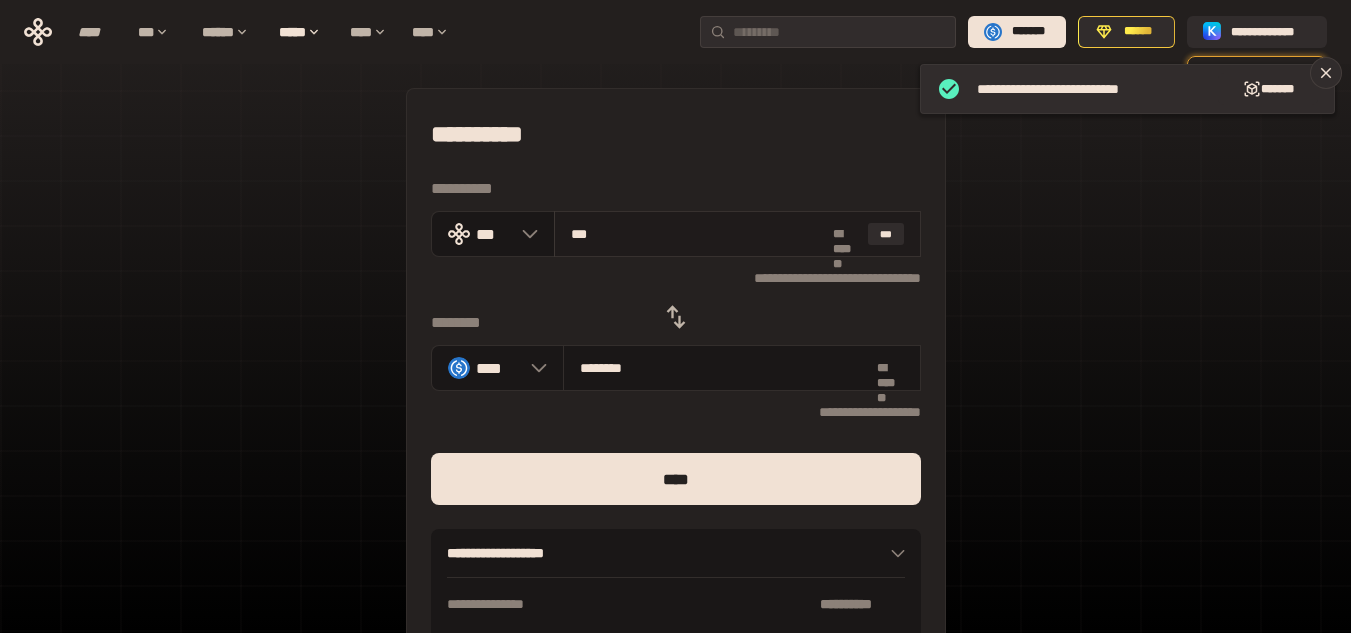 type on "*********" 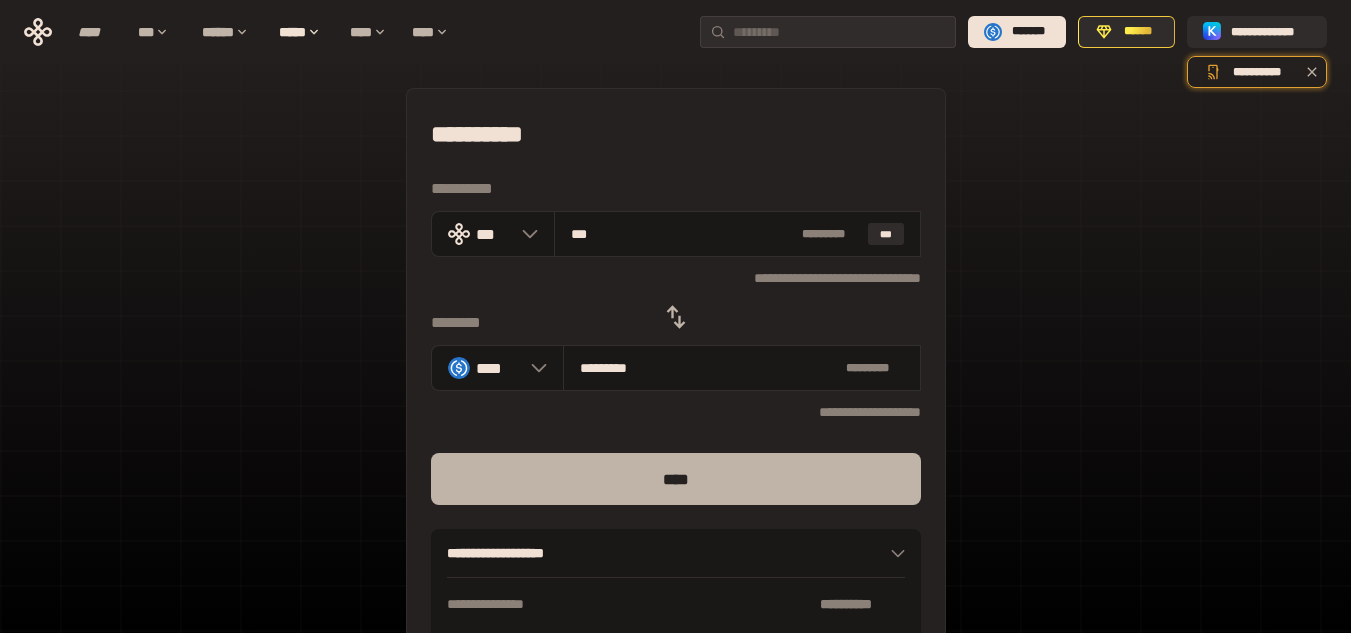 type on "***" 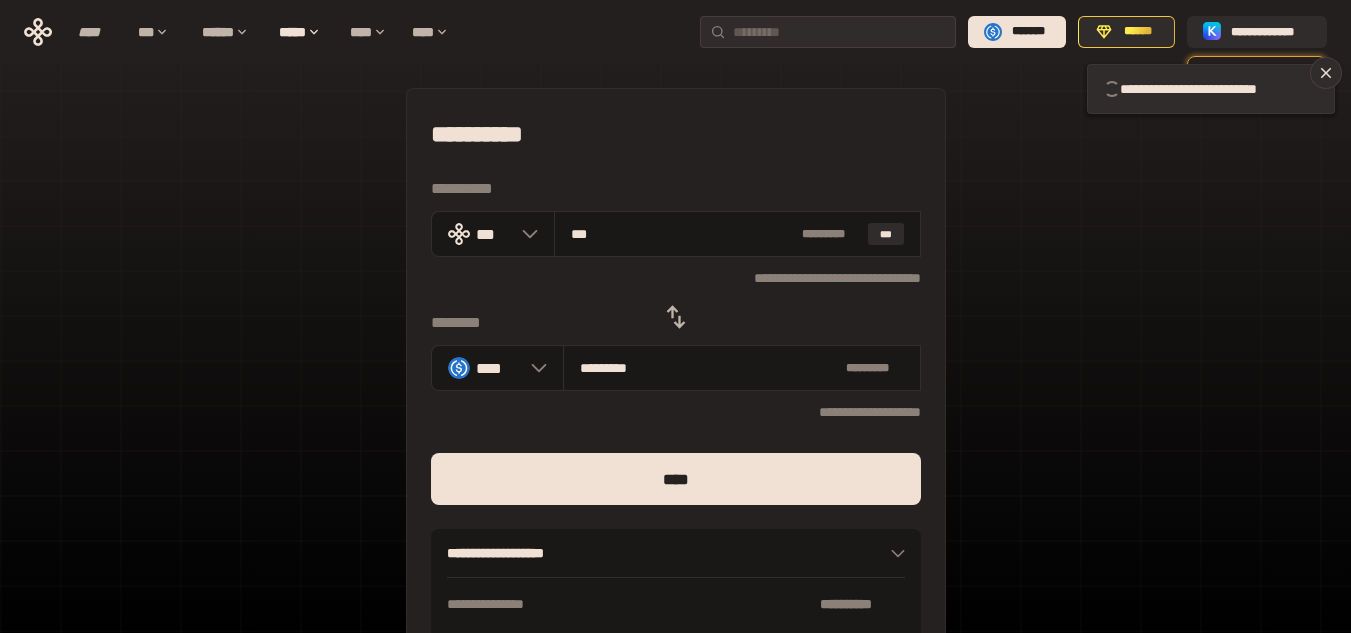 type 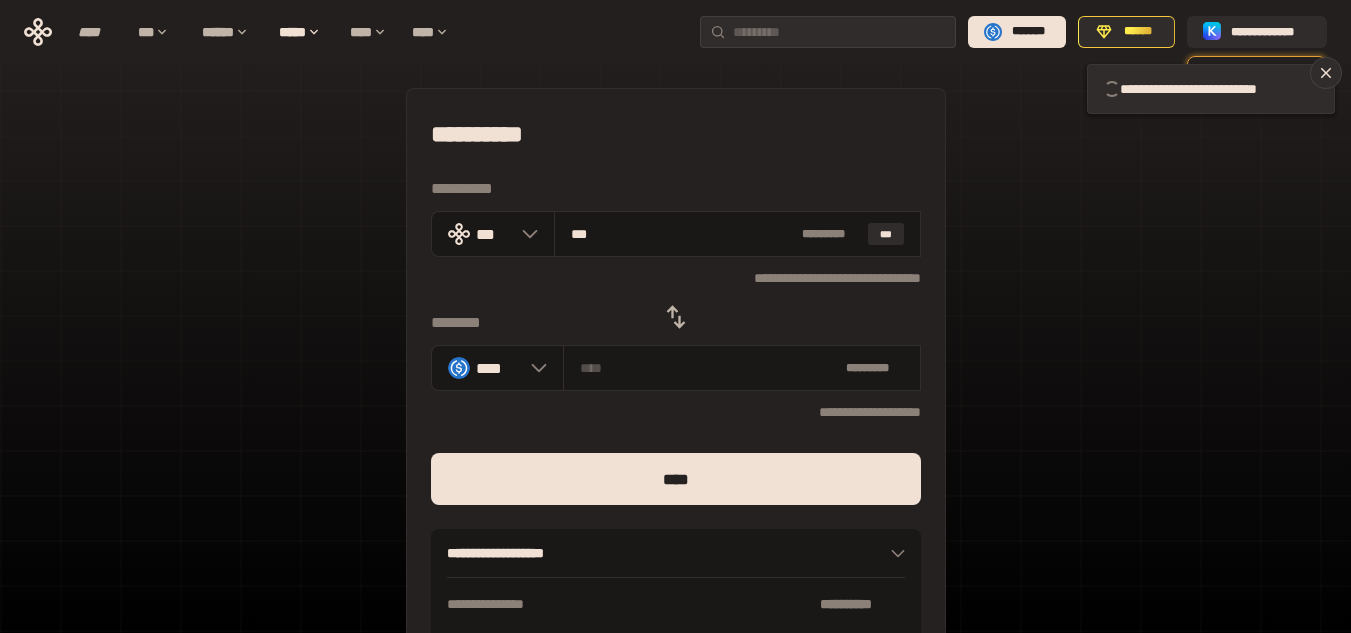 type 